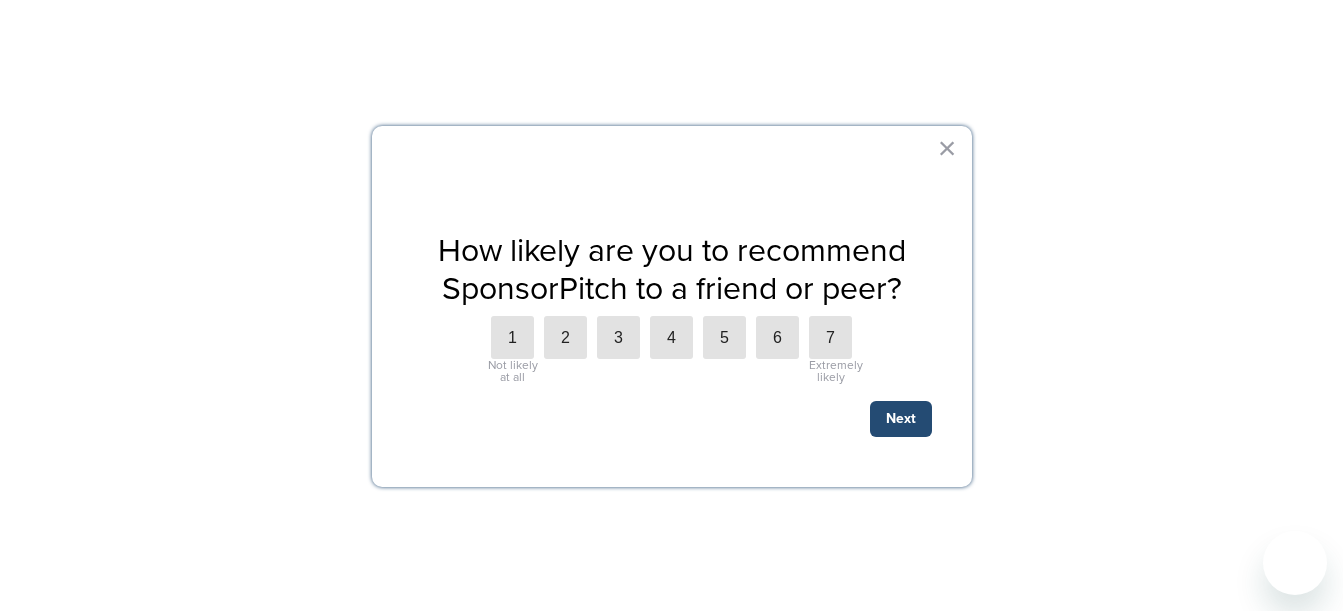 scroll, scrollTop: 0, scrollLeft: 0, axis: both 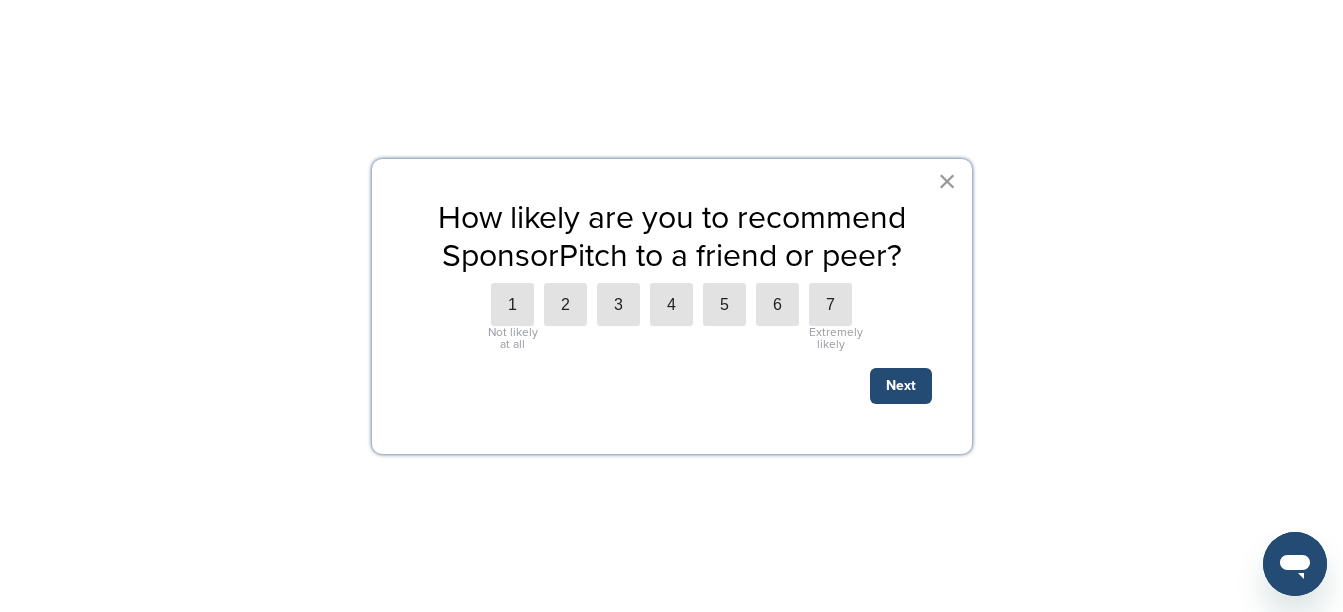 click on "×" at bounding box center (947, 181) 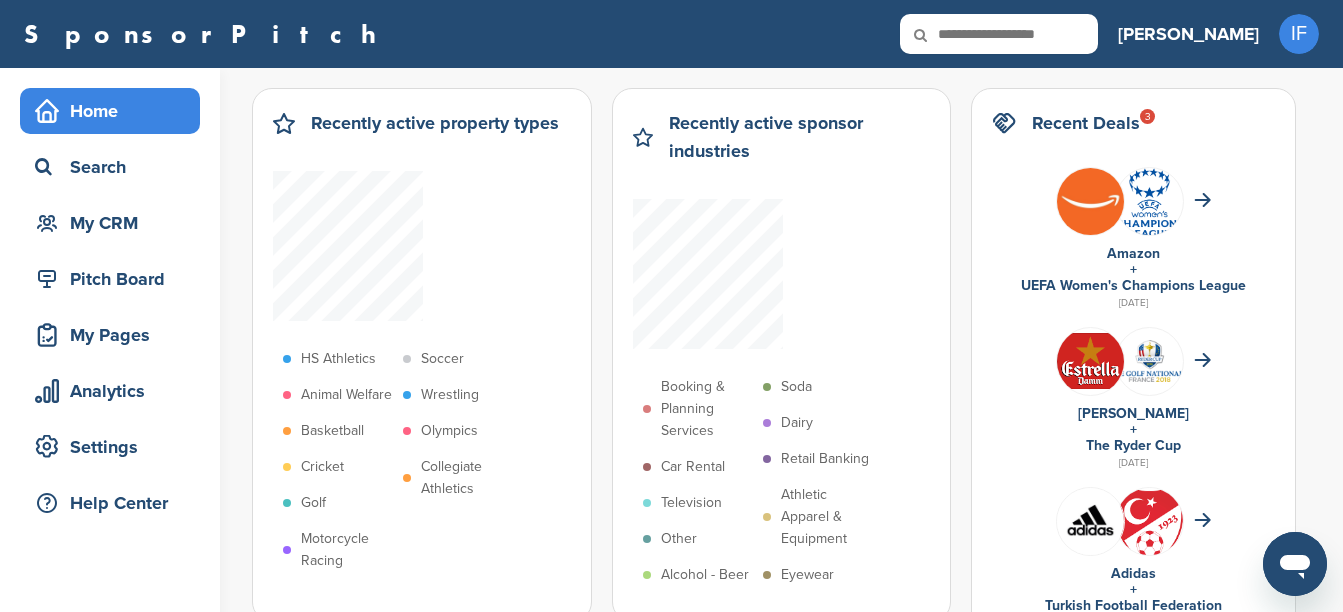 click 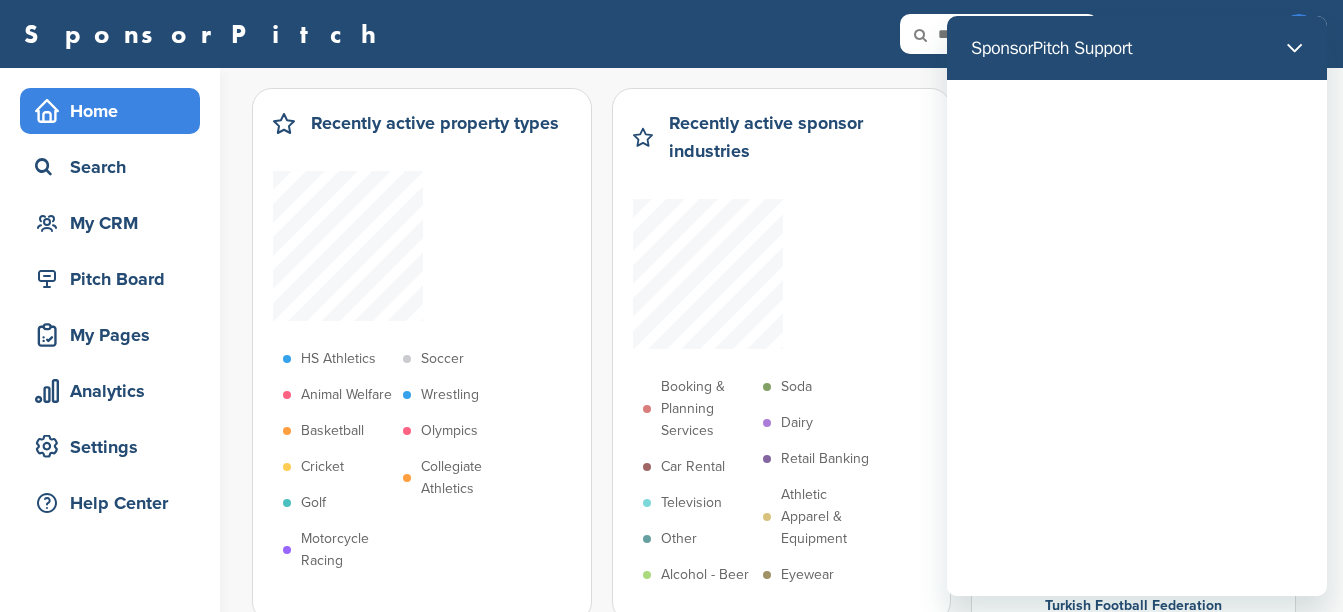 scroll, scrollTop: 0, scrollLeft: 0, axis: both 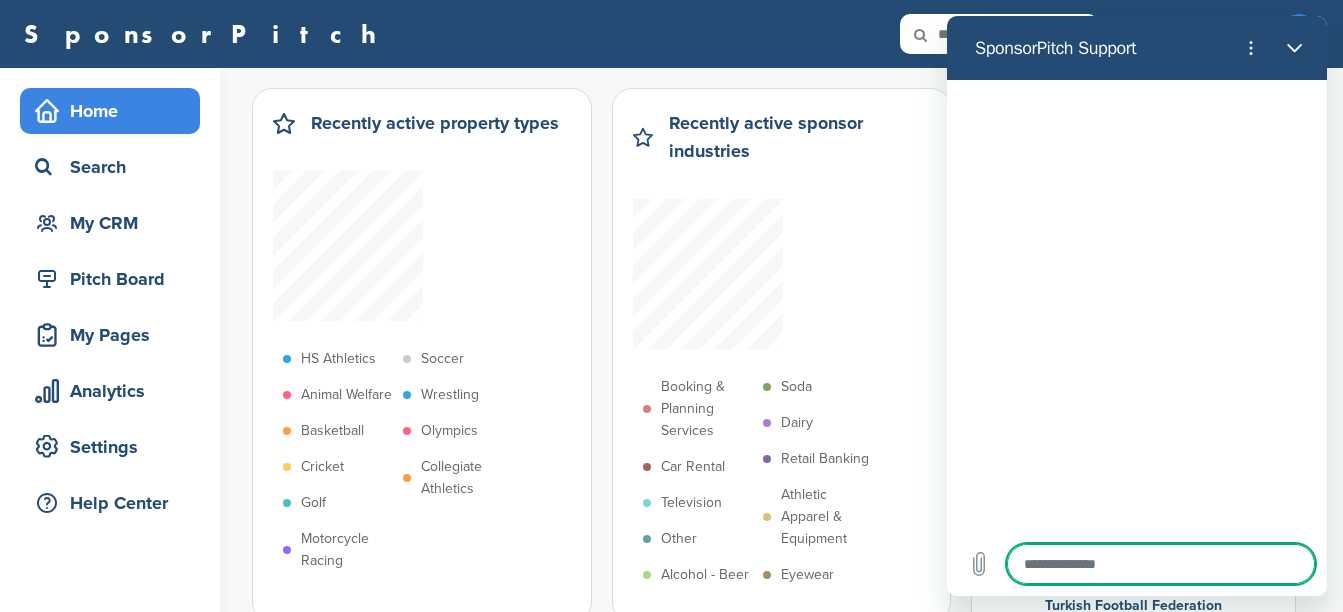 type on "*" 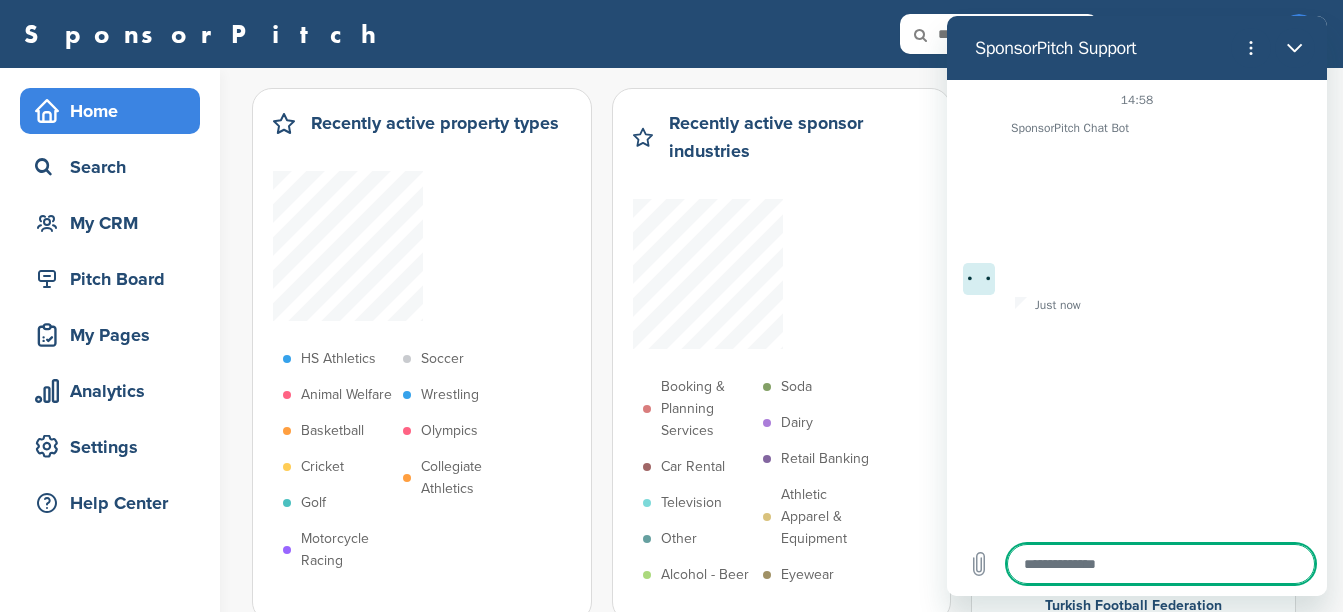 type on "*" 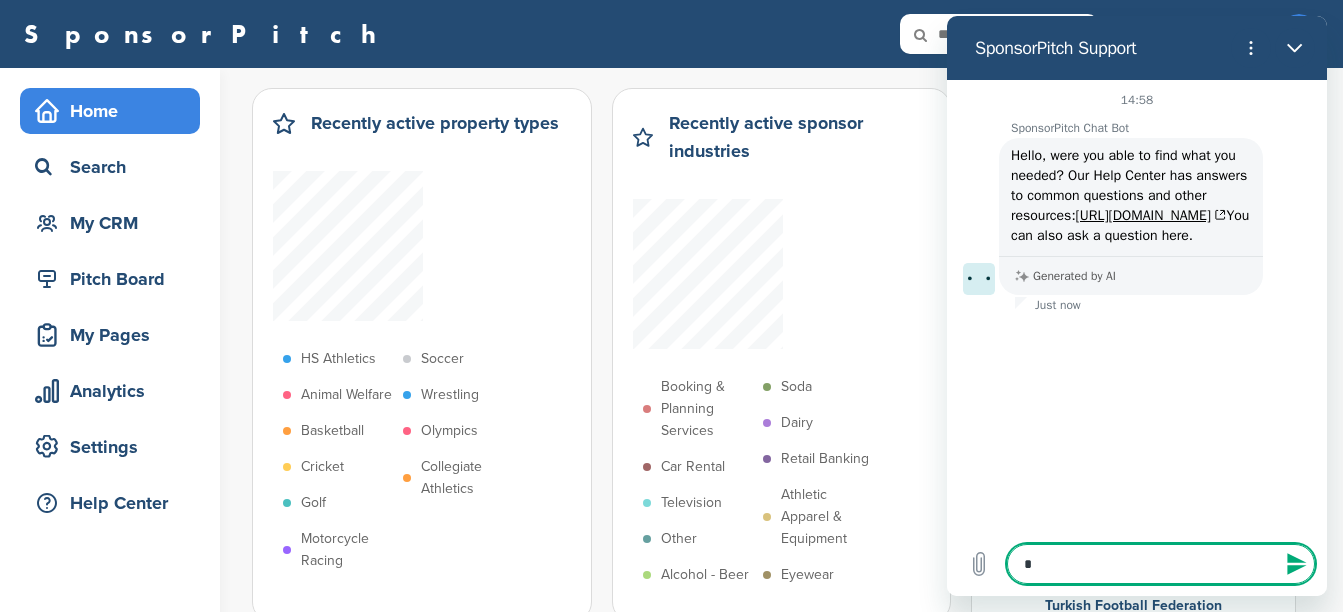 type on "**" 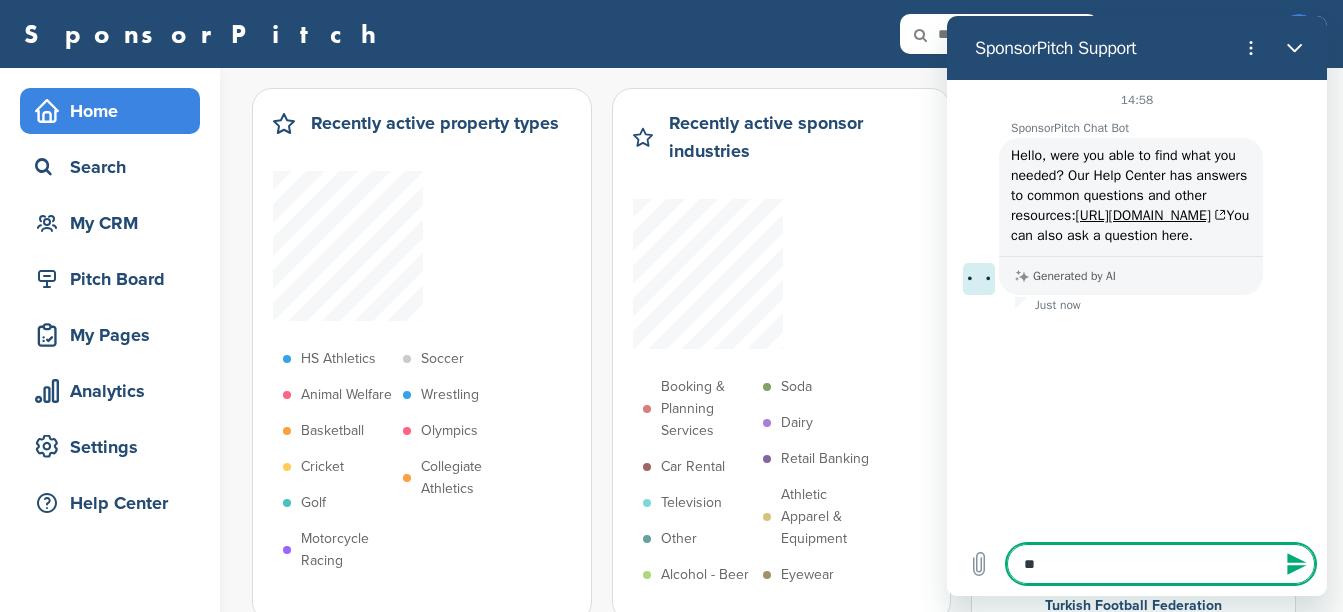 type on "***" 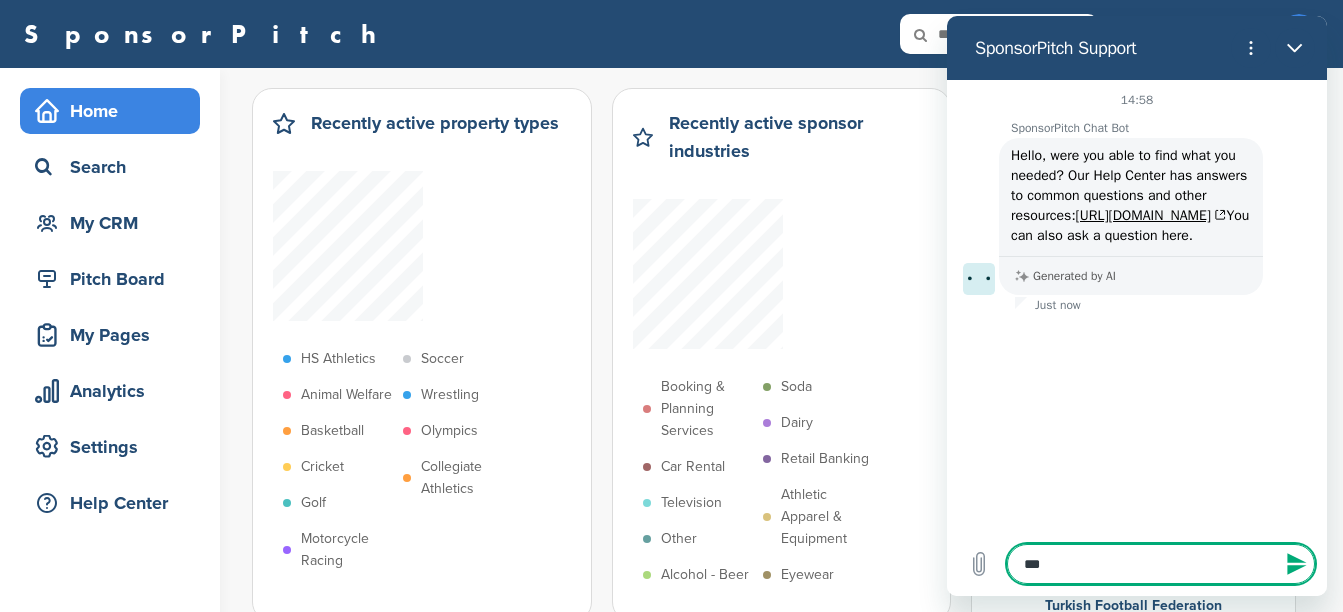 type on "***" 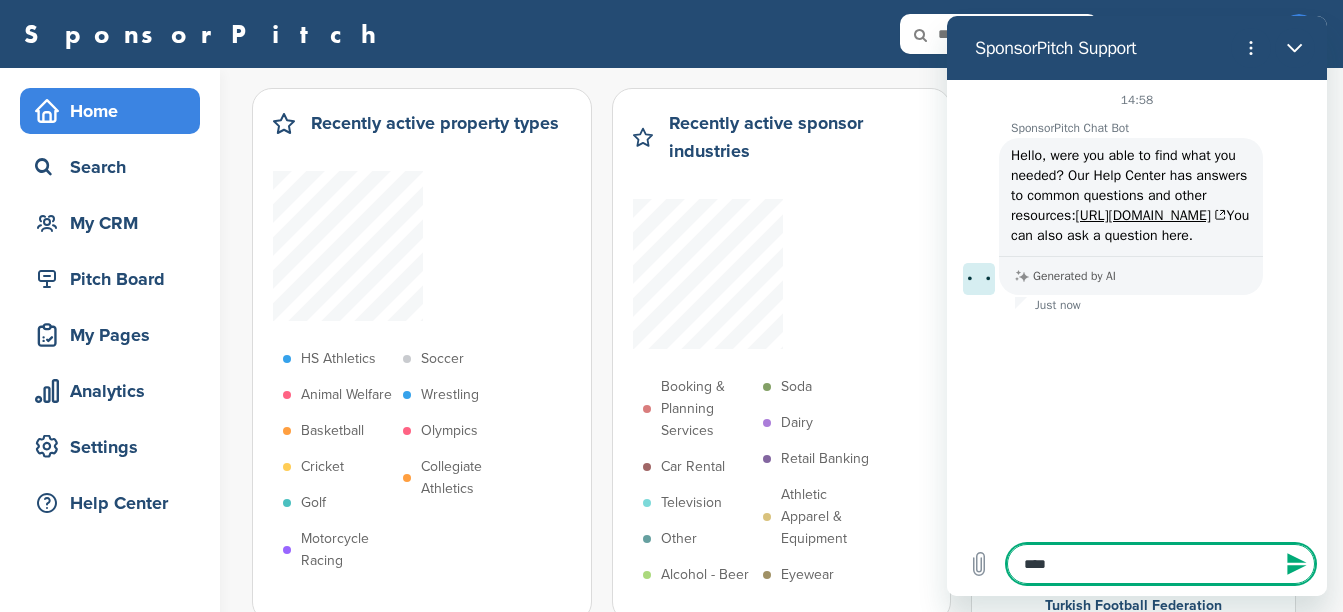 type on "*****" 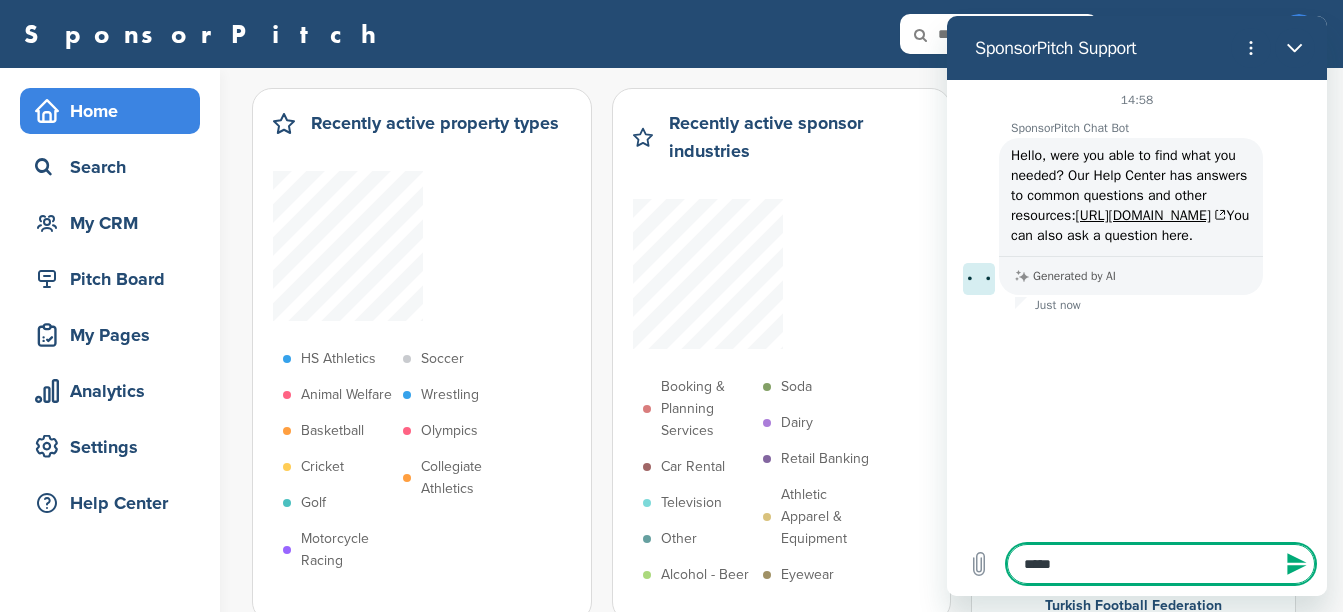 type on "******" 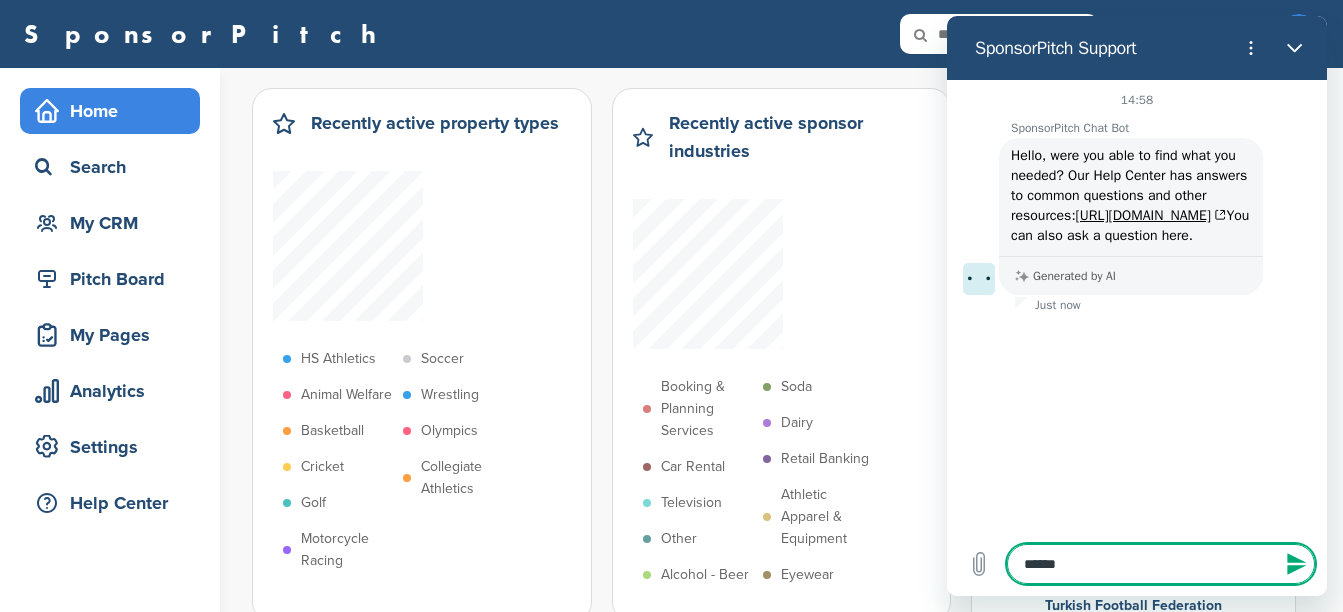 type on "*****" 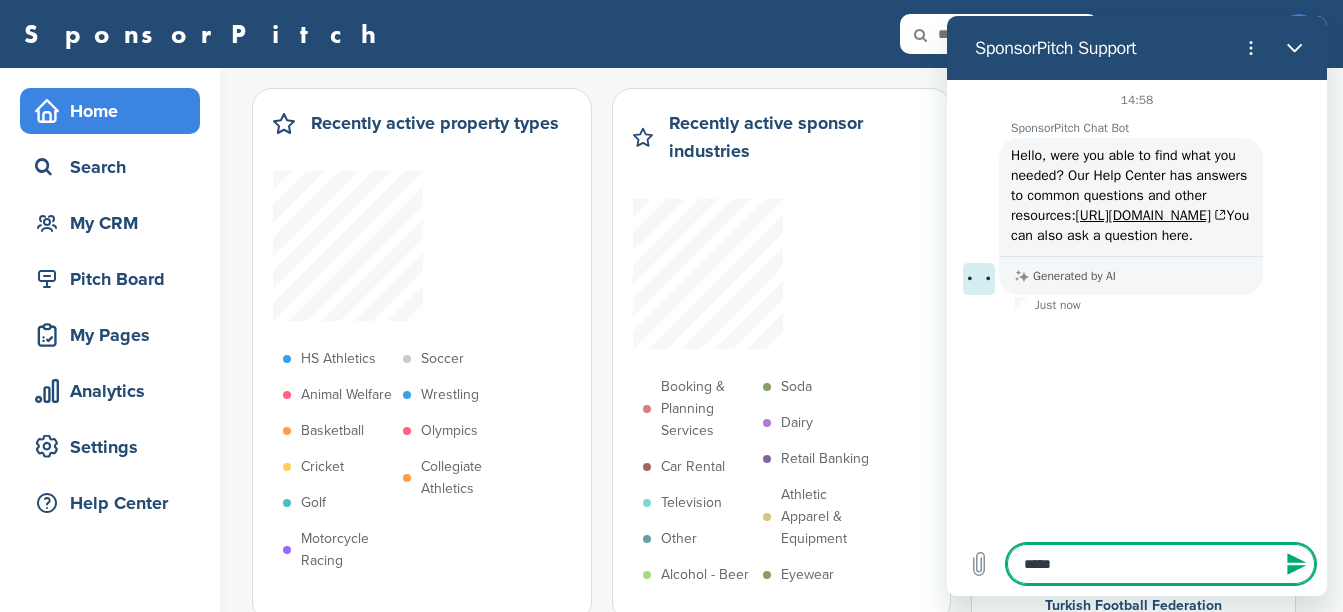 type on "*" 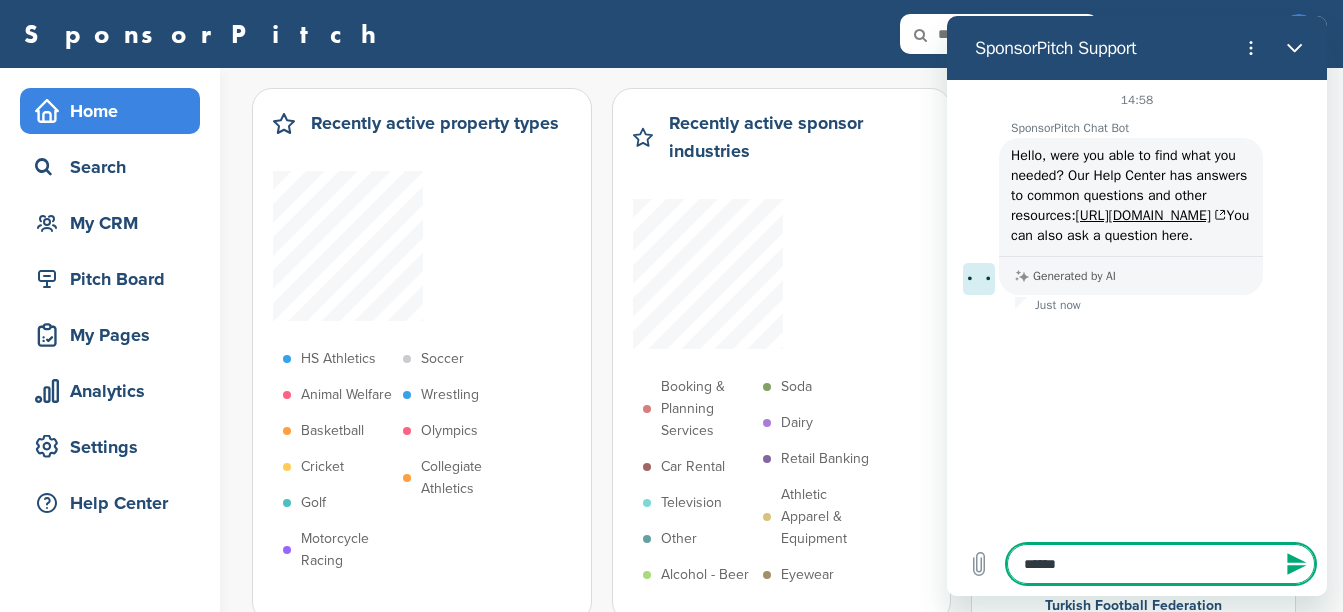 type on "******" 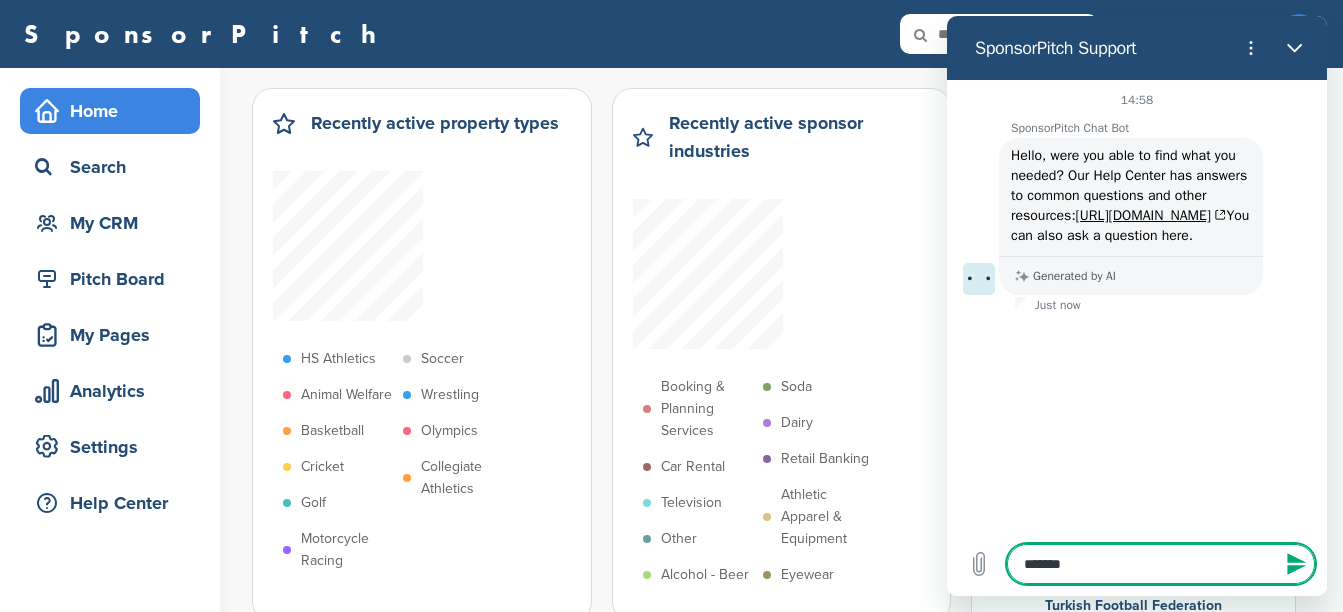 type on "********" 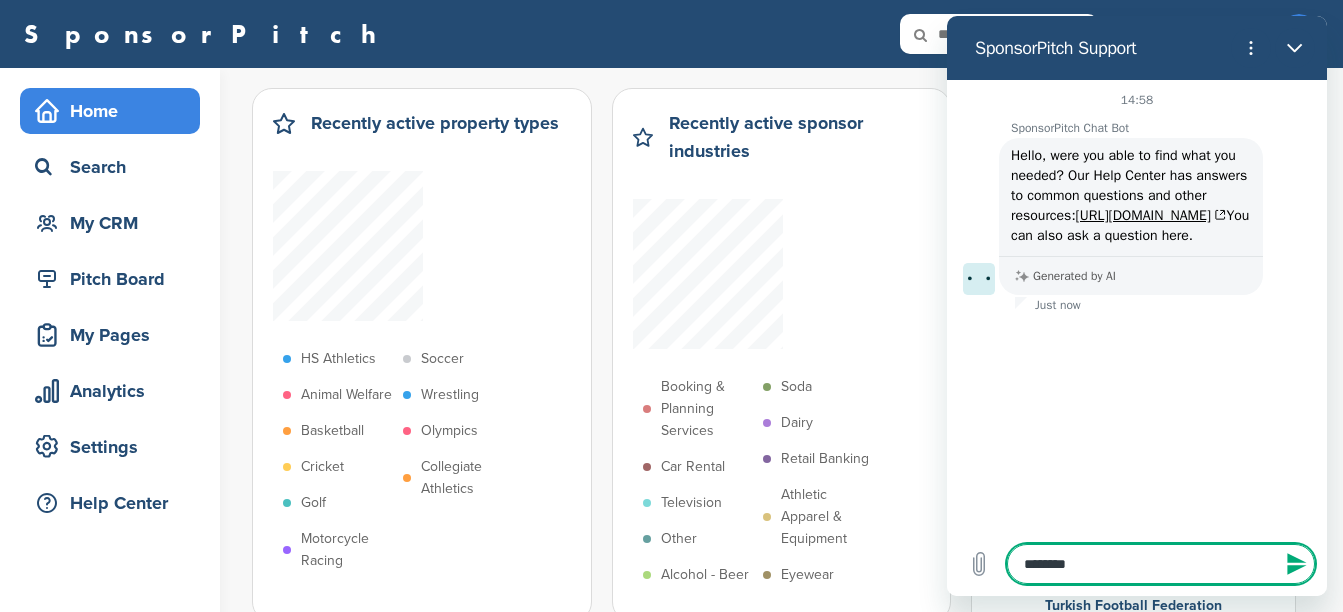 type on "********" 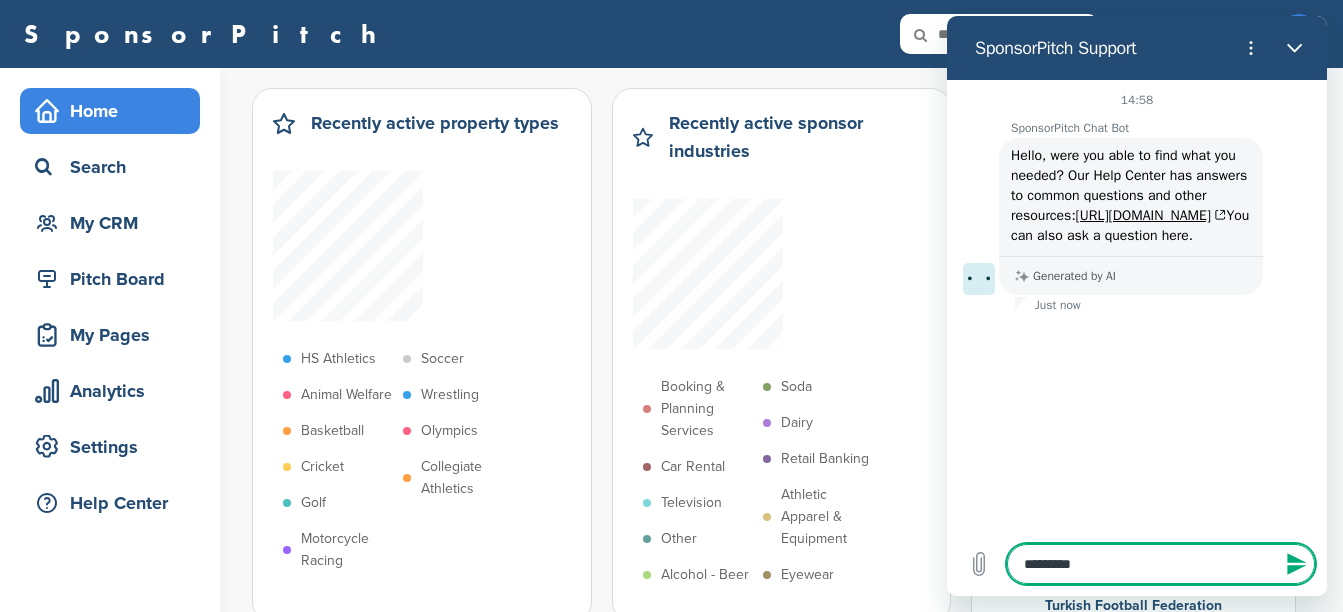 type on "**********" 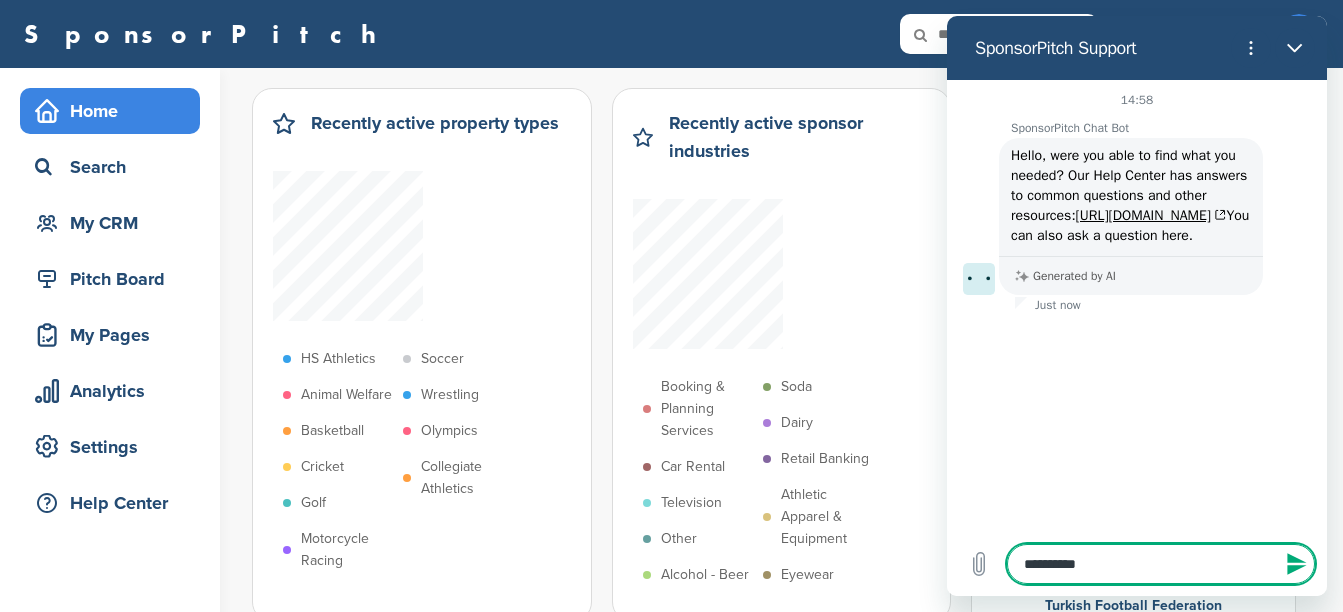 type on "**********" 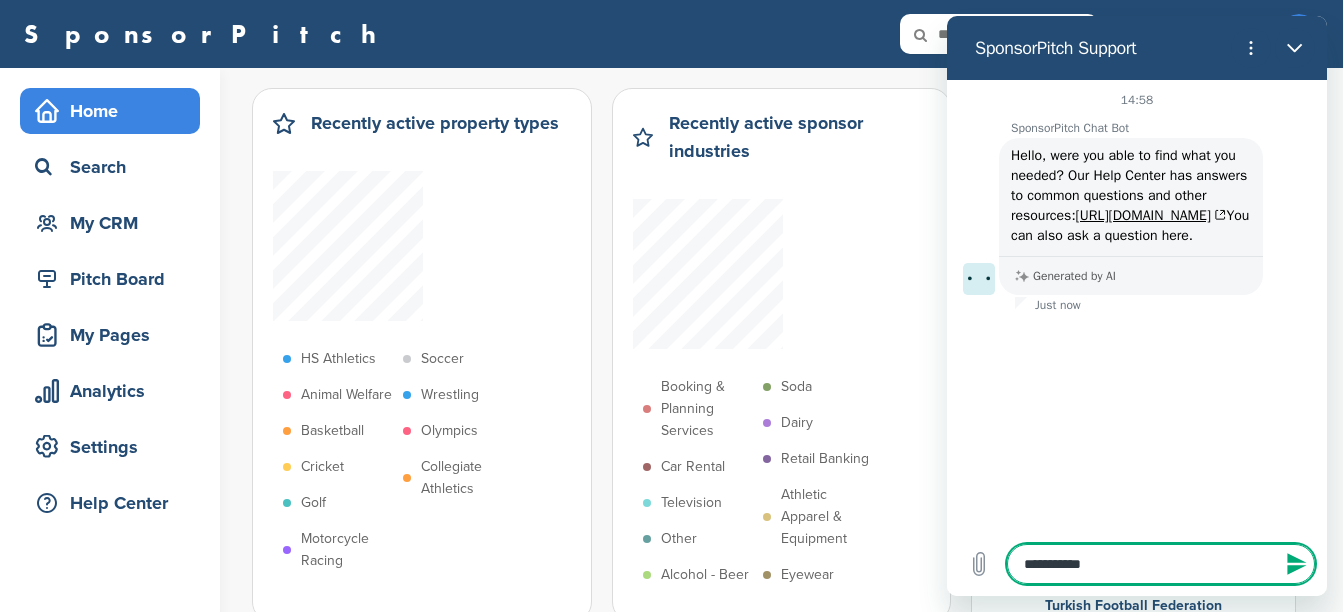 type on "**********" 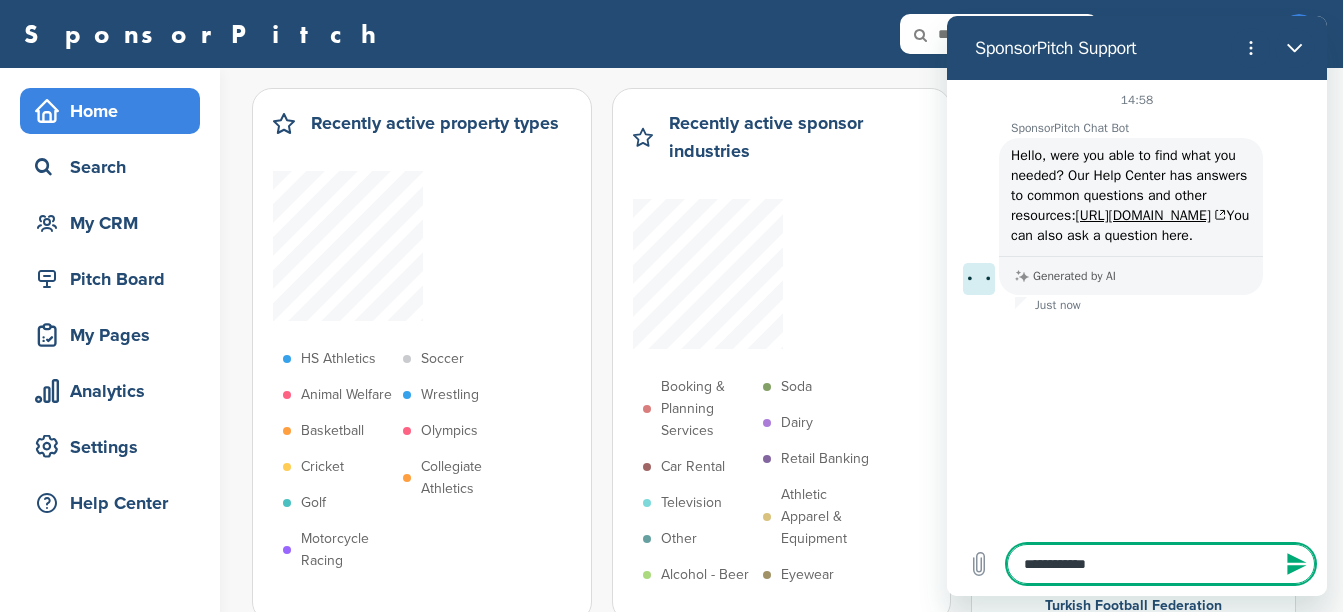 type on "**********" 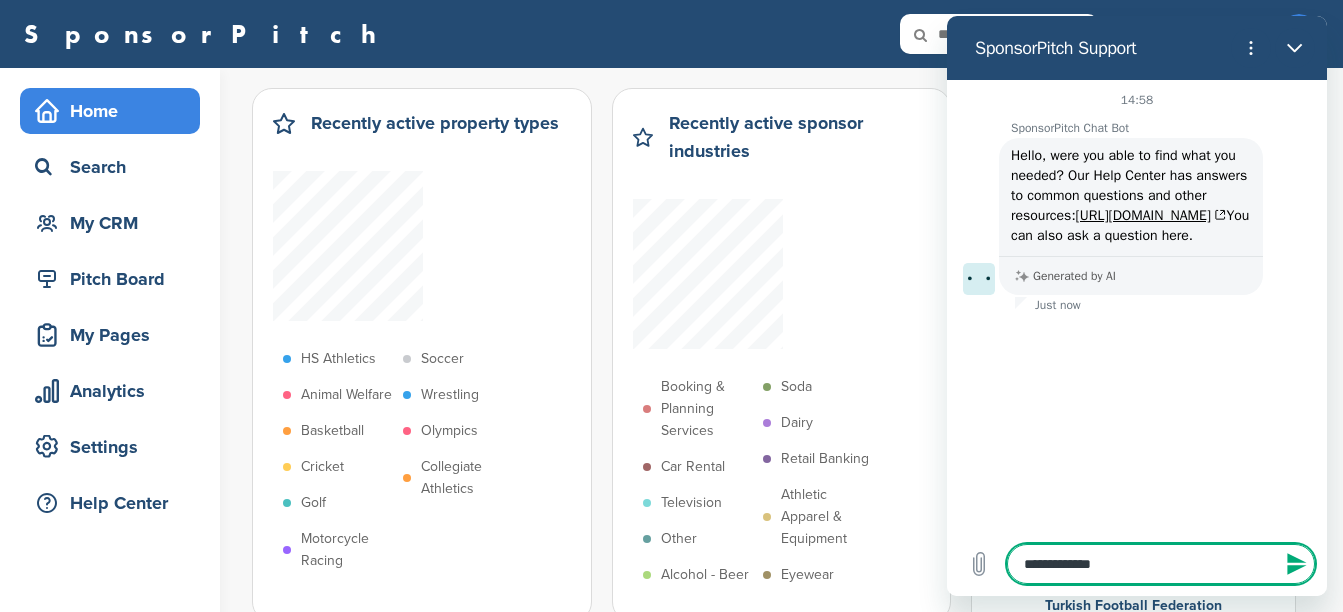 type on "**********" 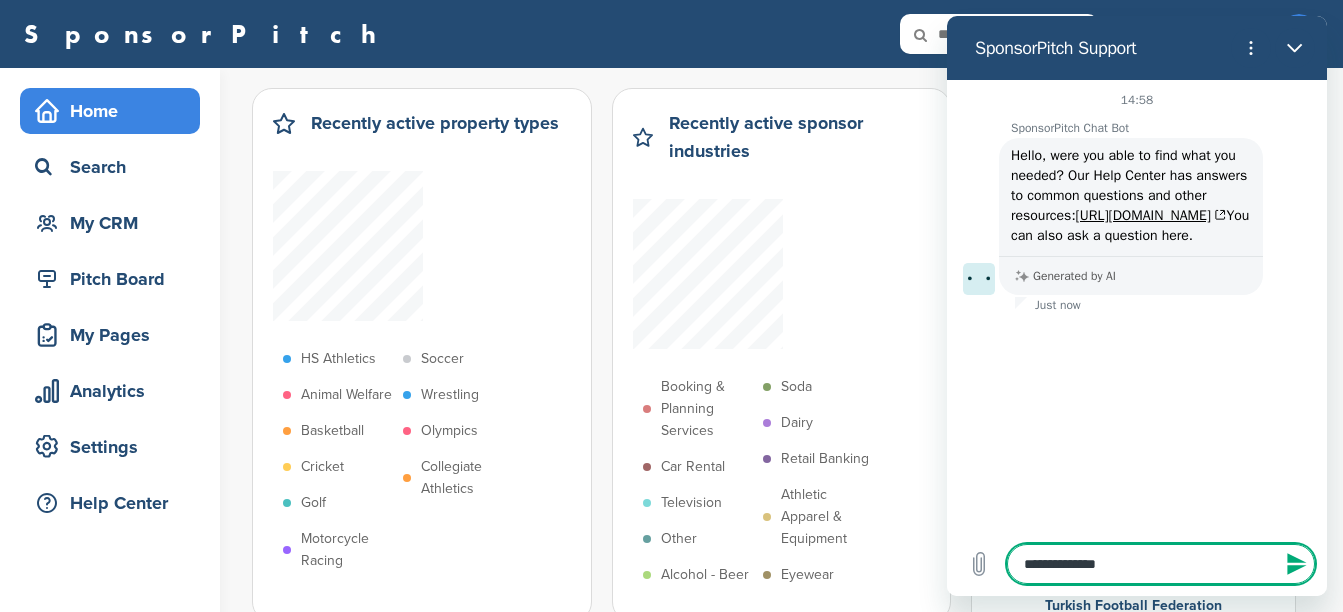 type on "**********" 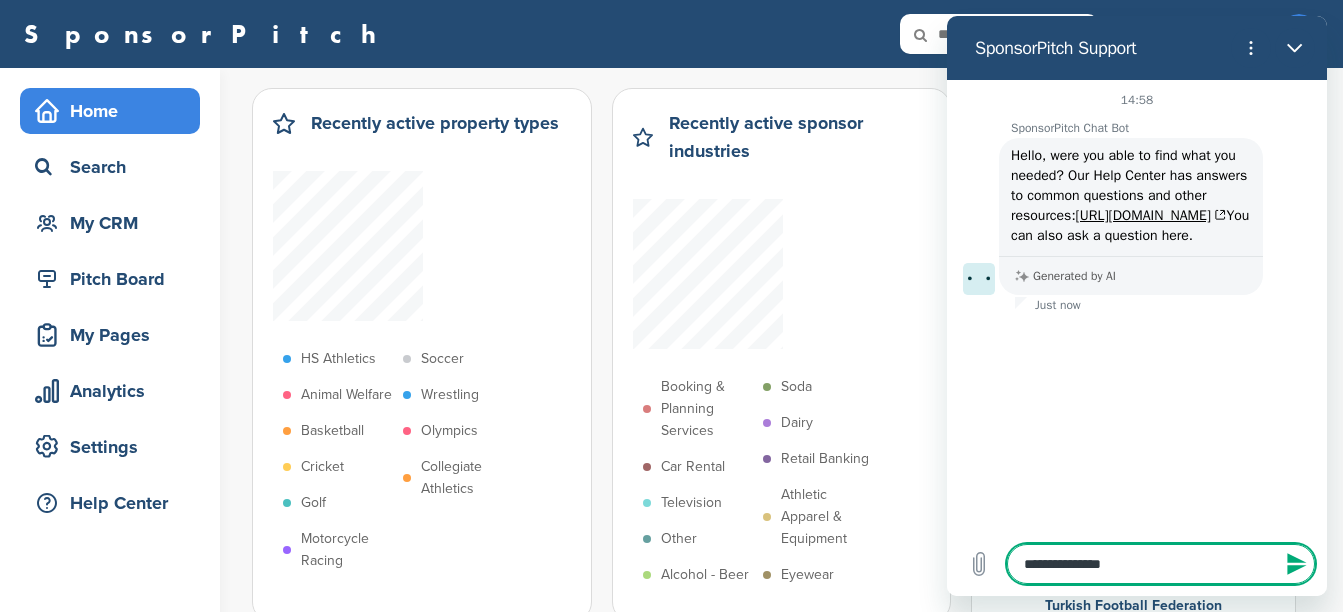 type on "**********" 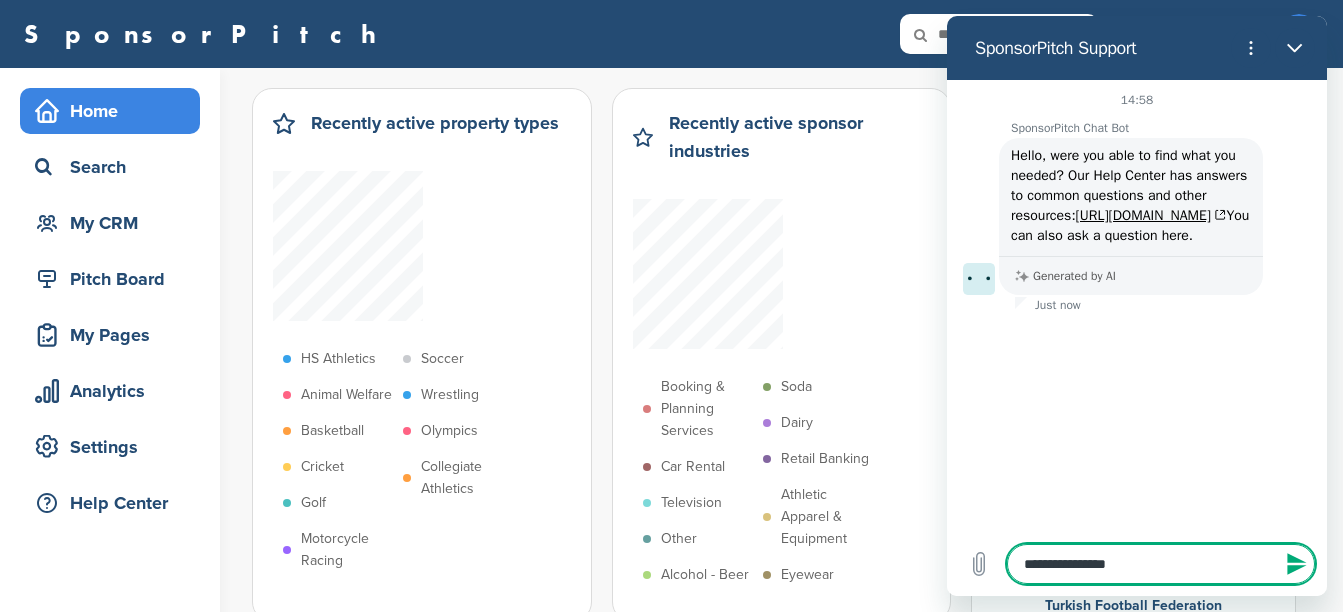 type on "**********" 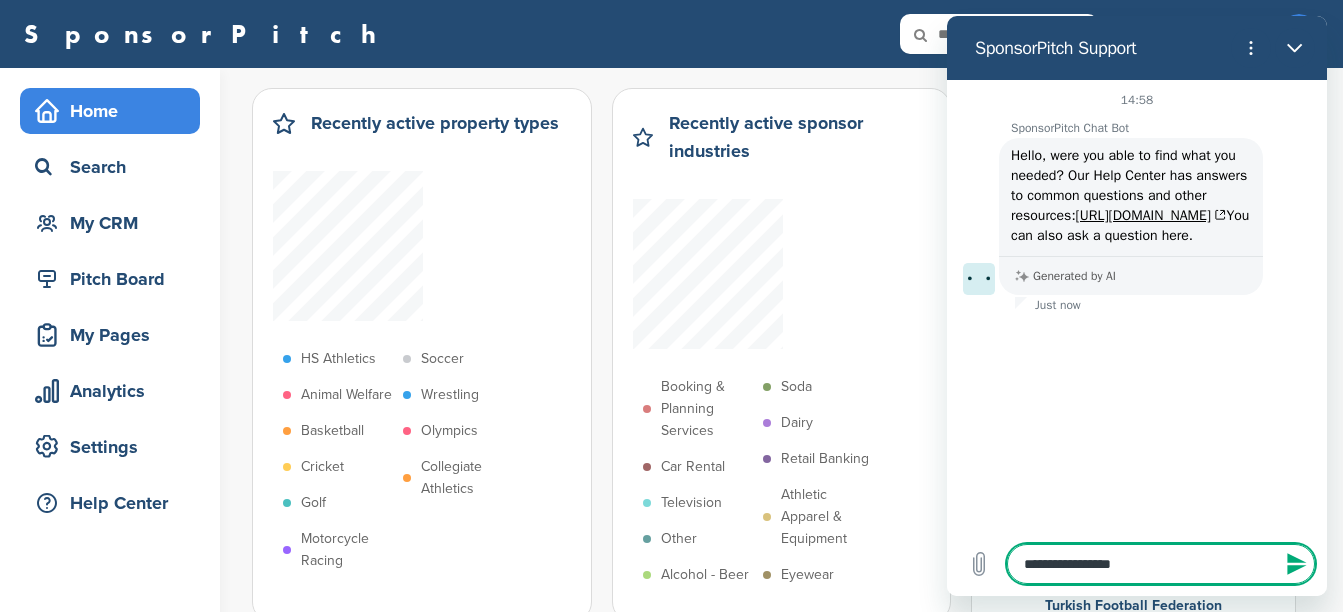 type on "**********" 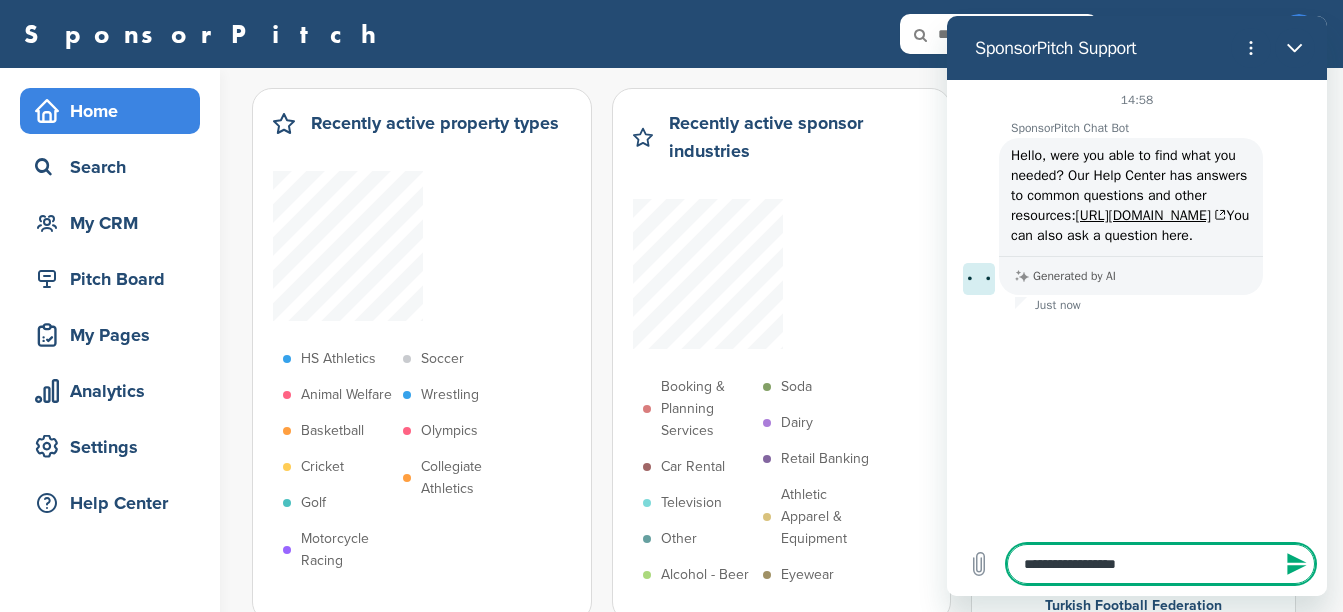 type on "**********" 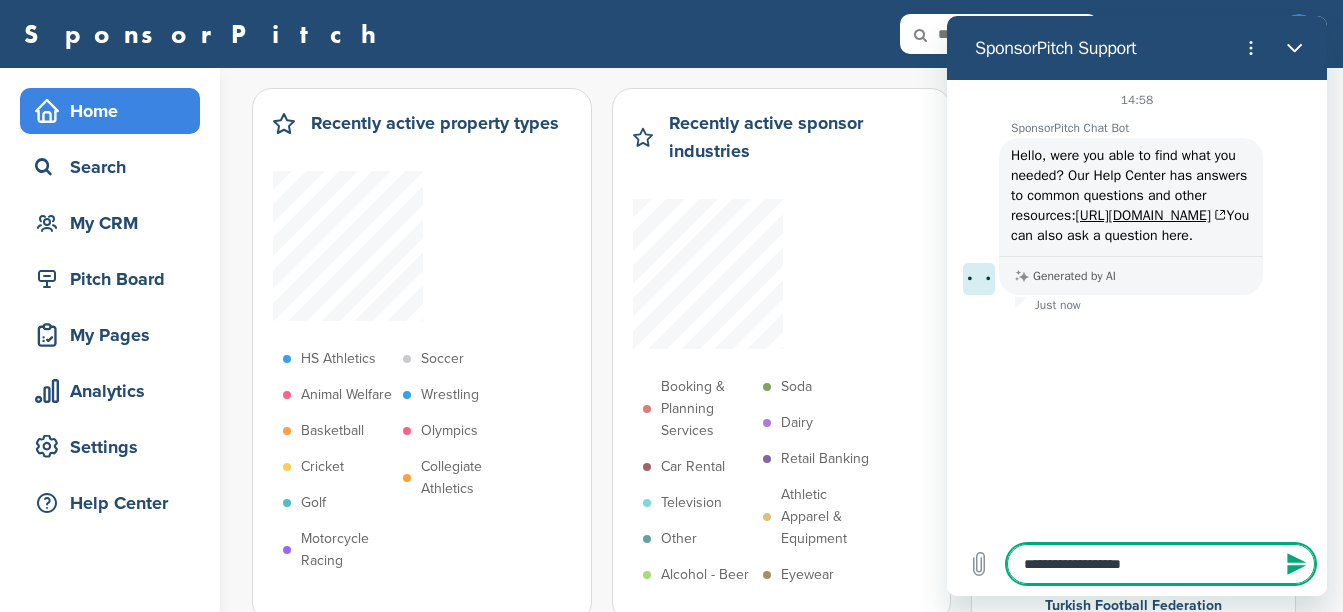 type on "**********" 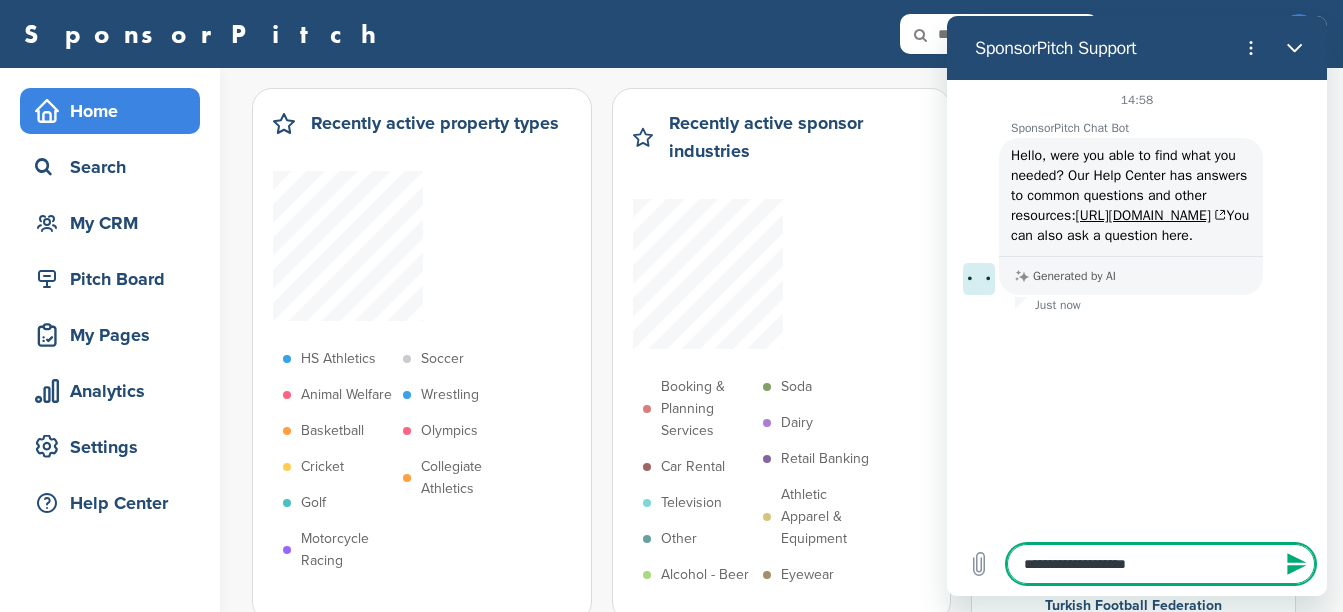 type on "**********" 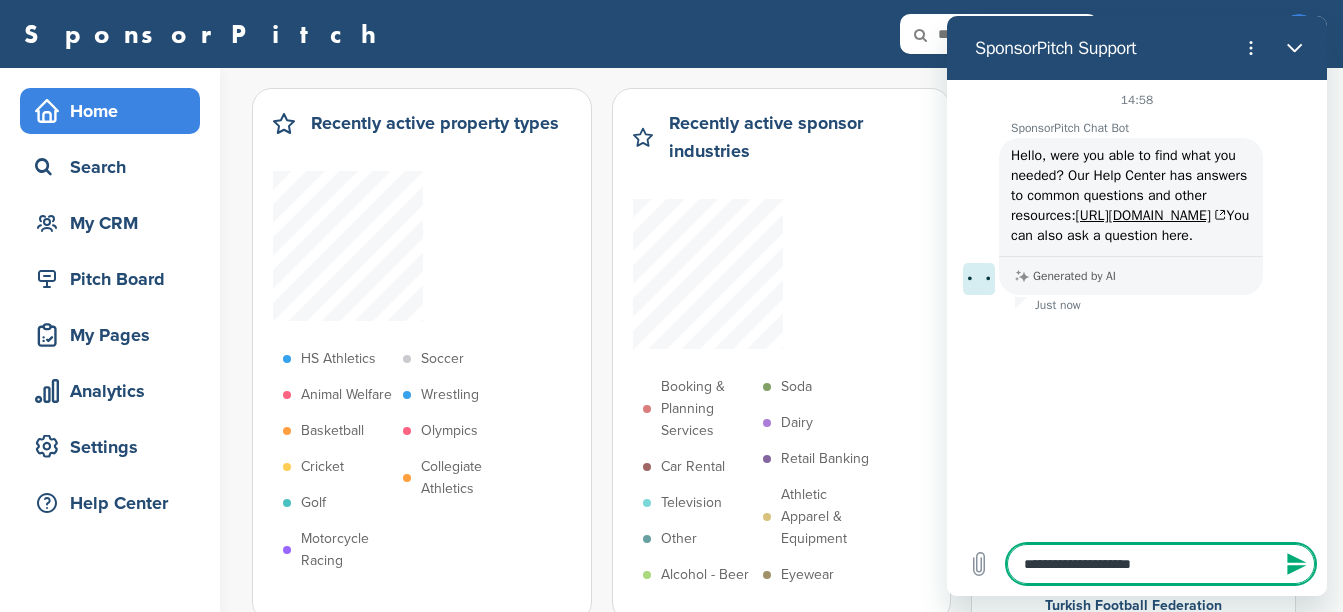 type on "**********" 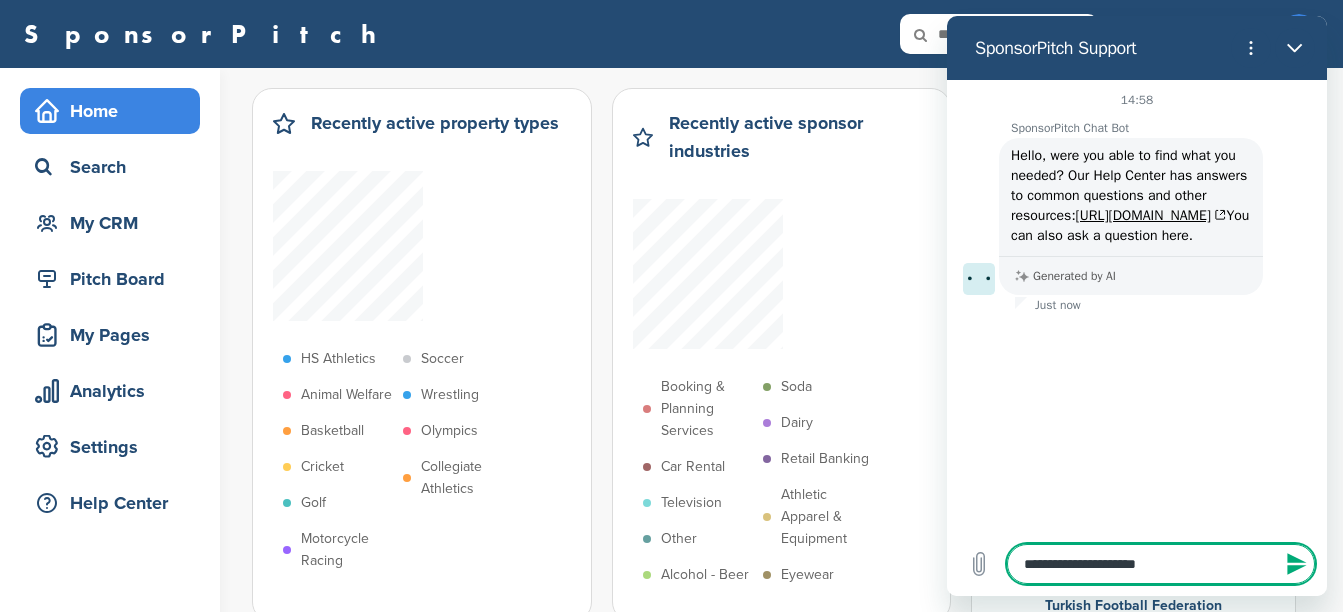 type on "**********" 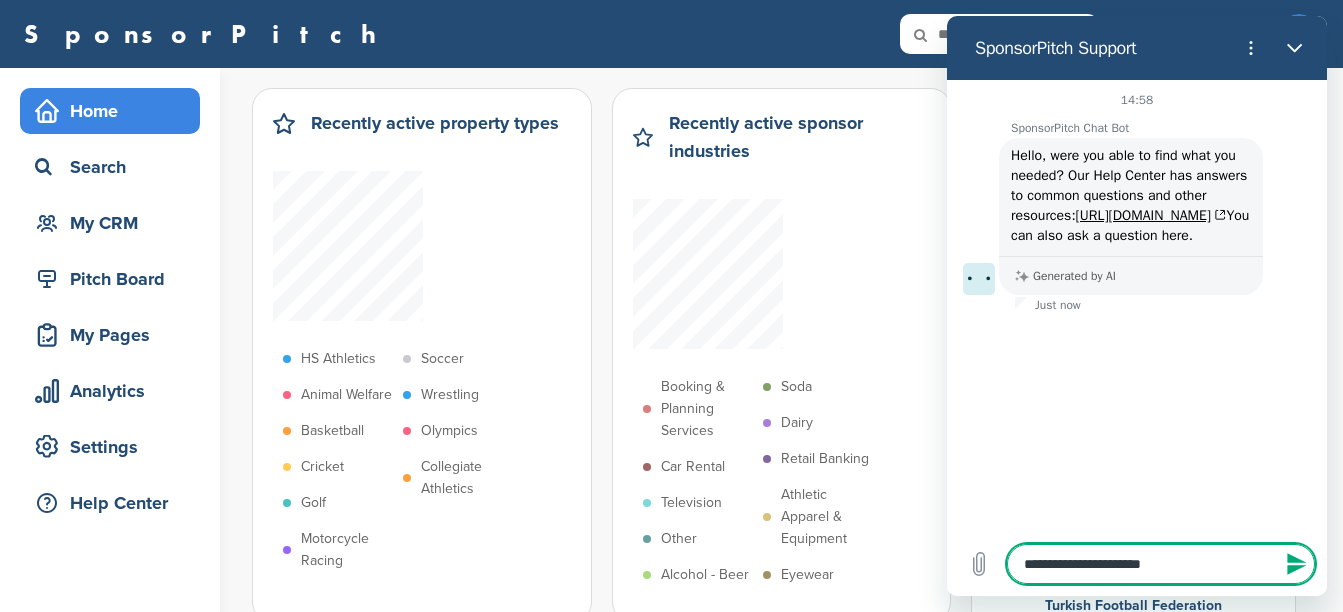 type on "**********" 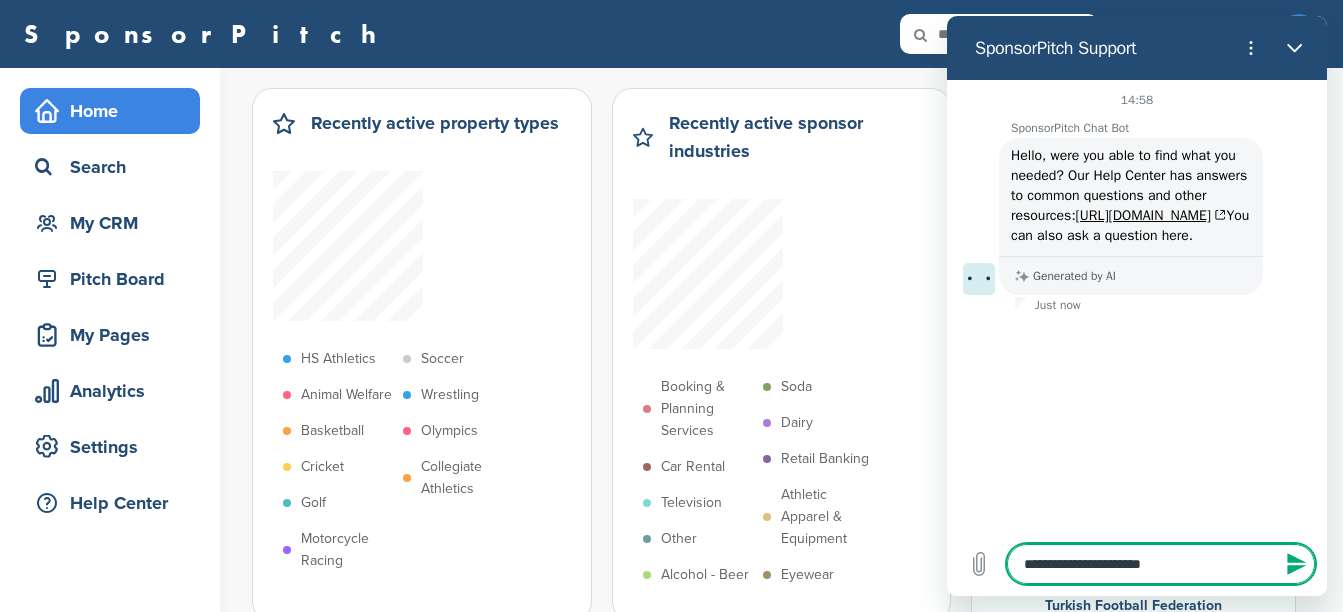 type 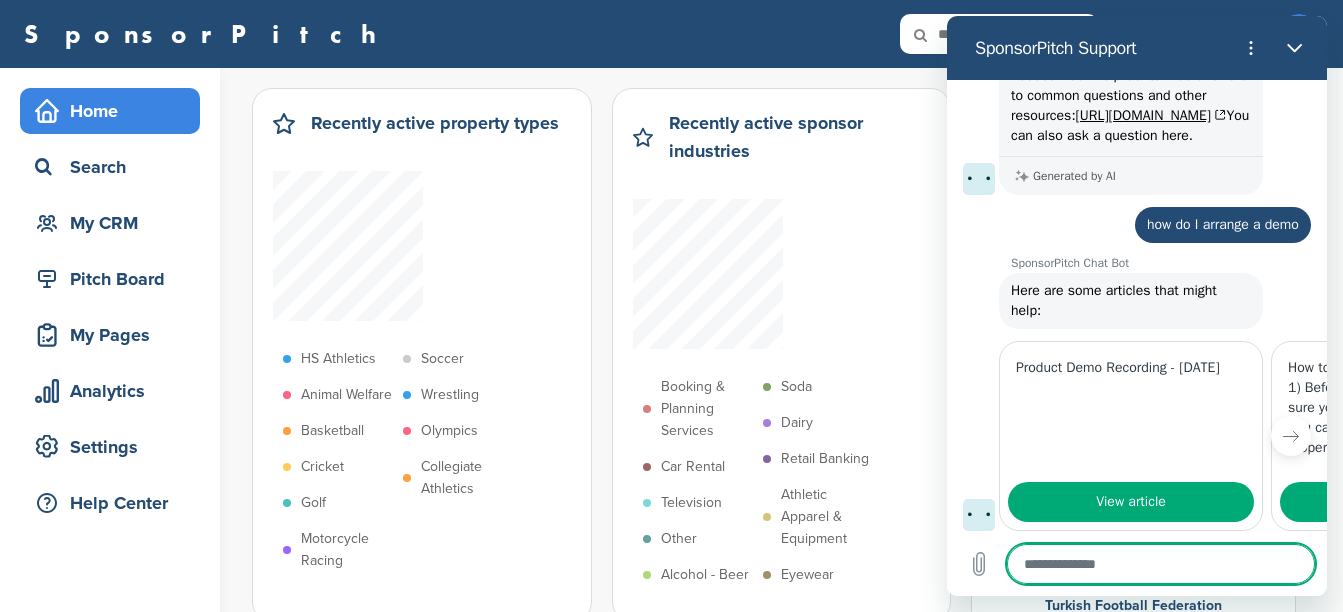 type on "*" 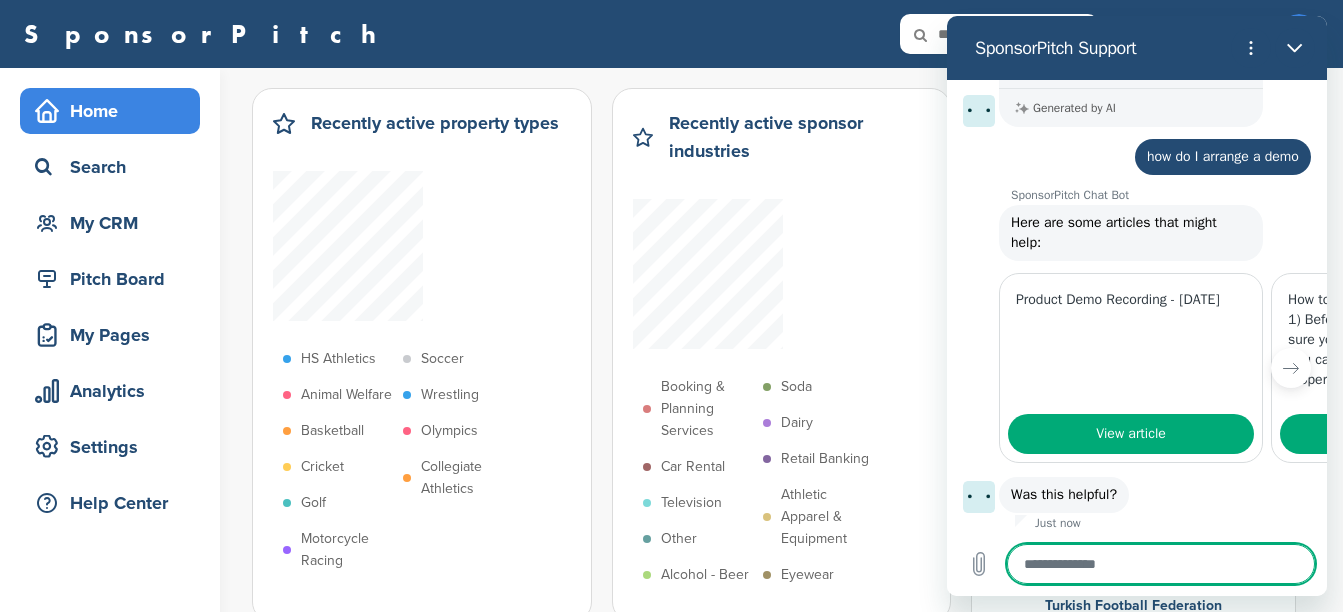 scroll, scrollTop: 238, scrollLeft: 0, axis: vertical 